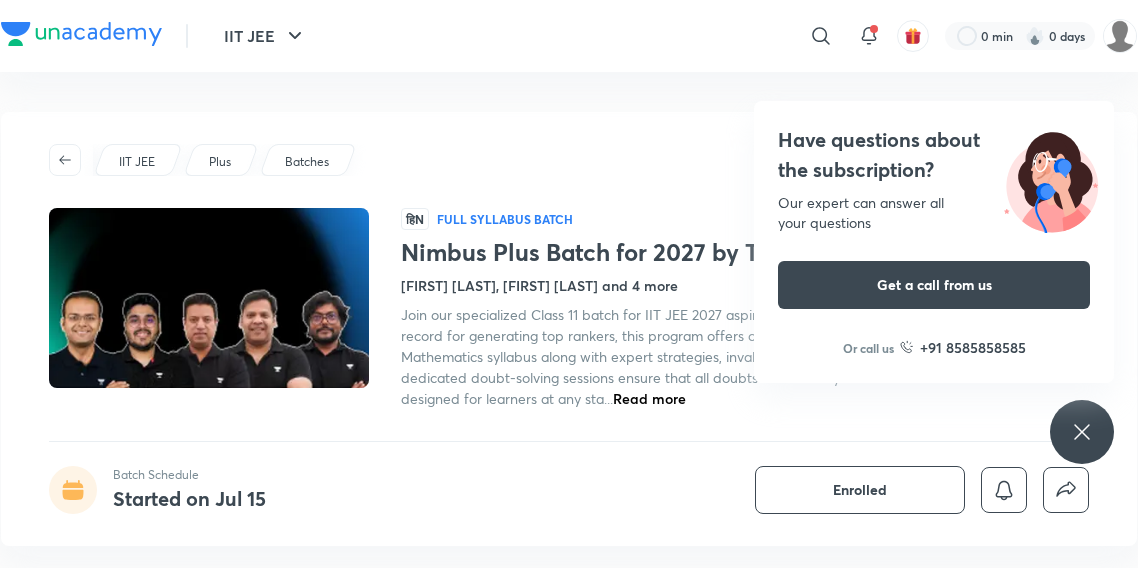 scroll, scrollTop: 116, scrollLeft: 0, axis: vertical 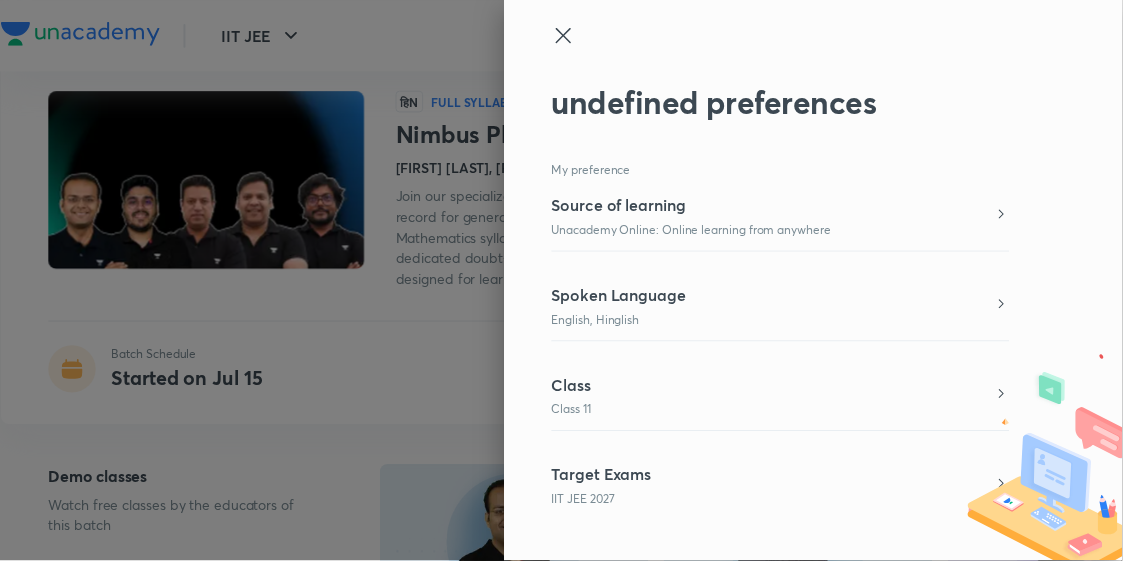 click on "Target Exams IIT JEE 2027" at bounding box center [791, 492] 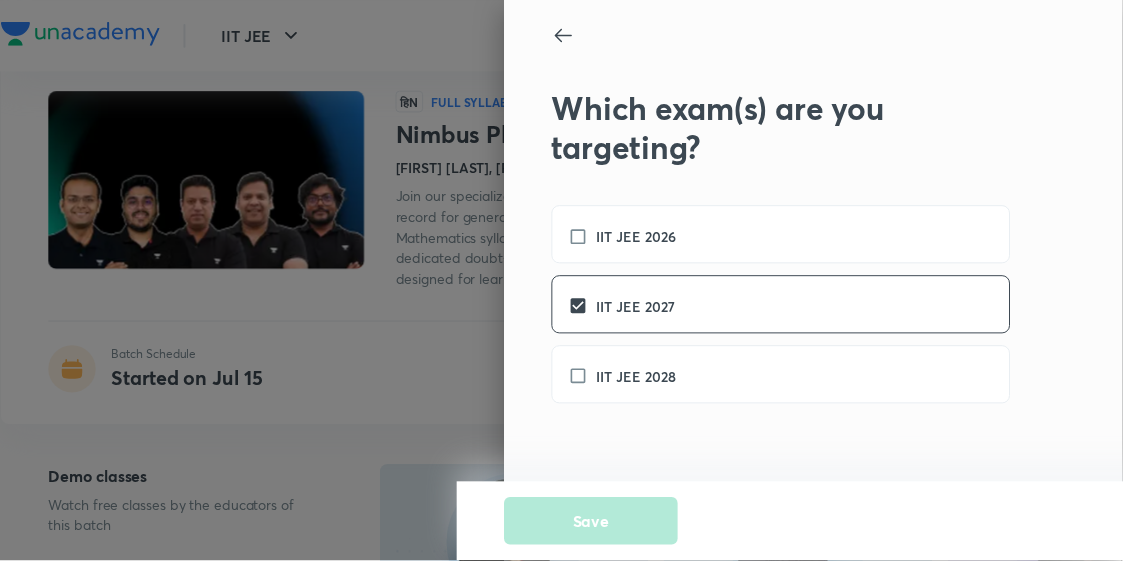 click on "Save" at bounding box center [1032, 528] 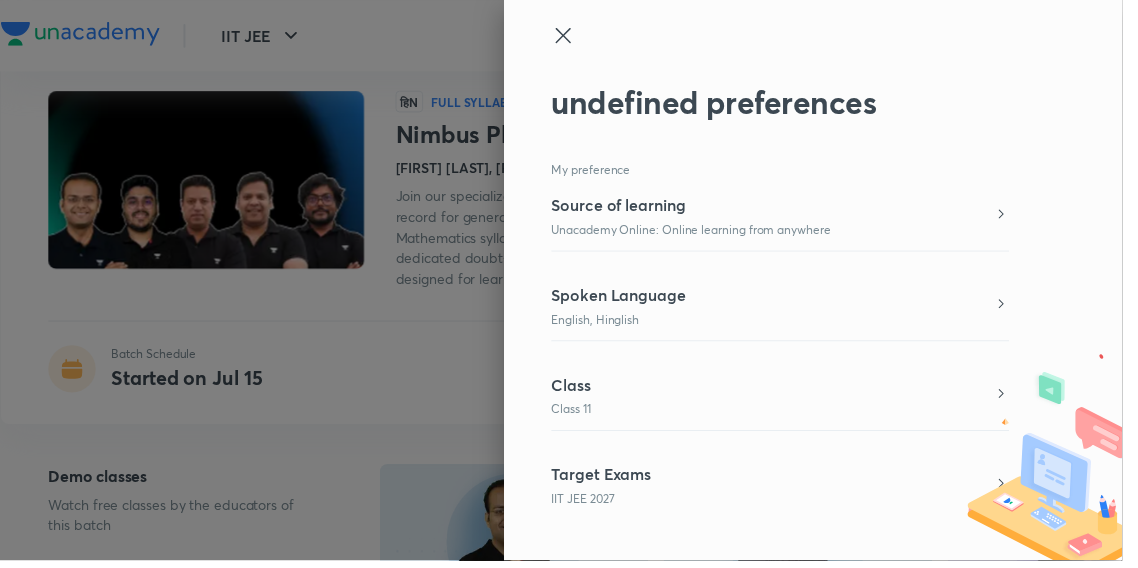 click 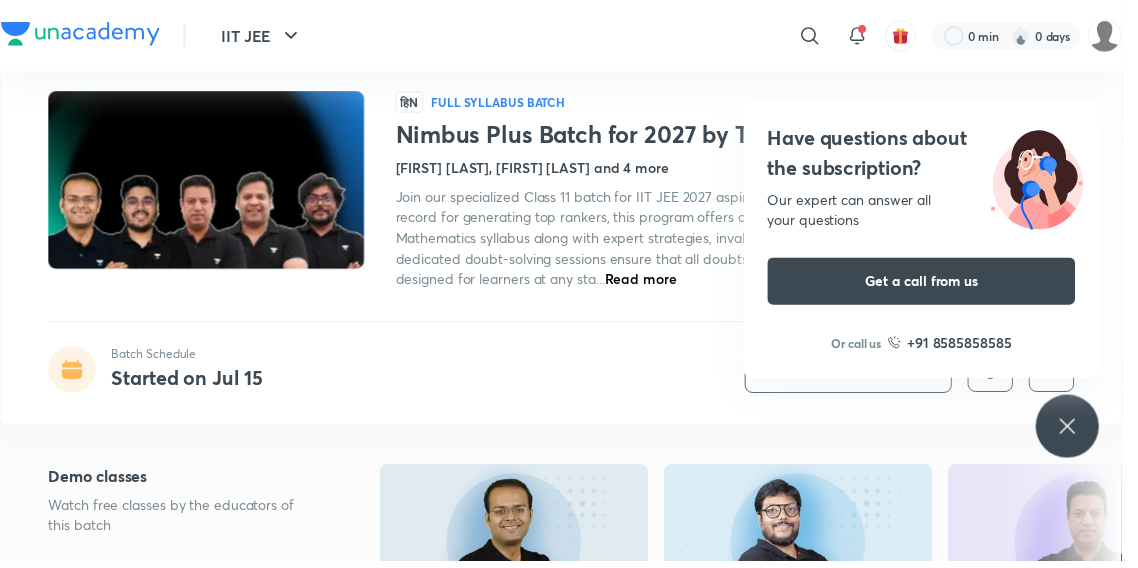 click on "IIT JEE" at bounding box center [265, 36] 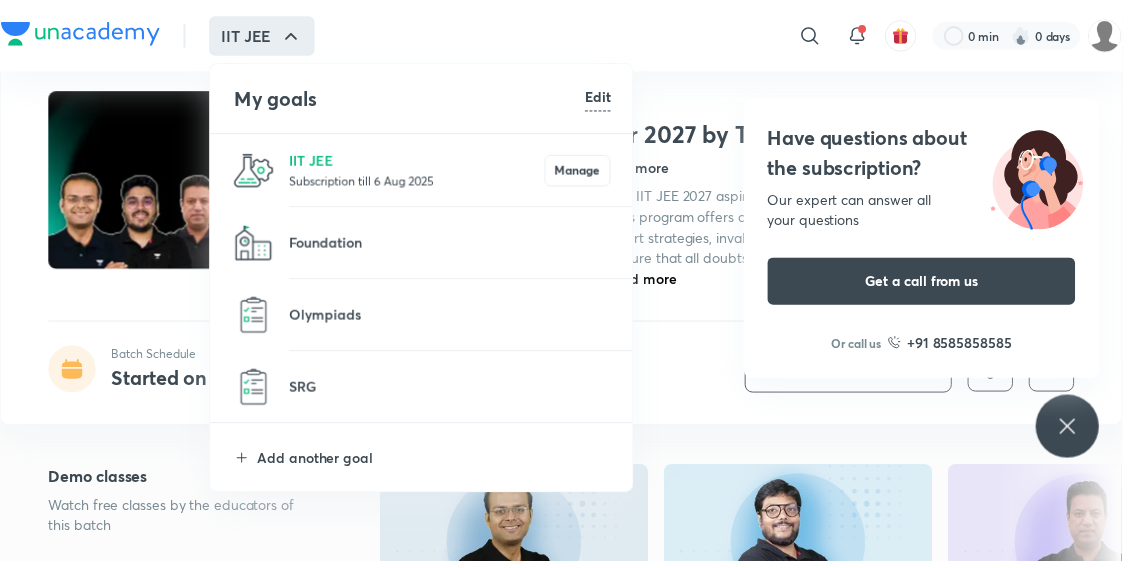 click on "IIT JEE" at bounding box center (422, 162) 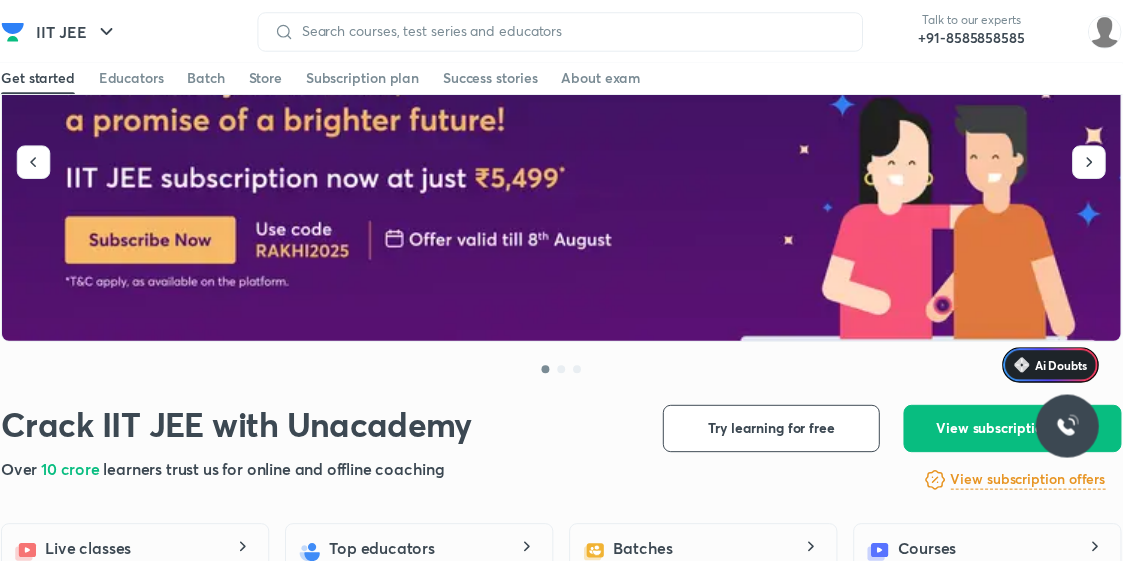 scroll, scrollTop: 0, scrollLeft: 0, axis: both 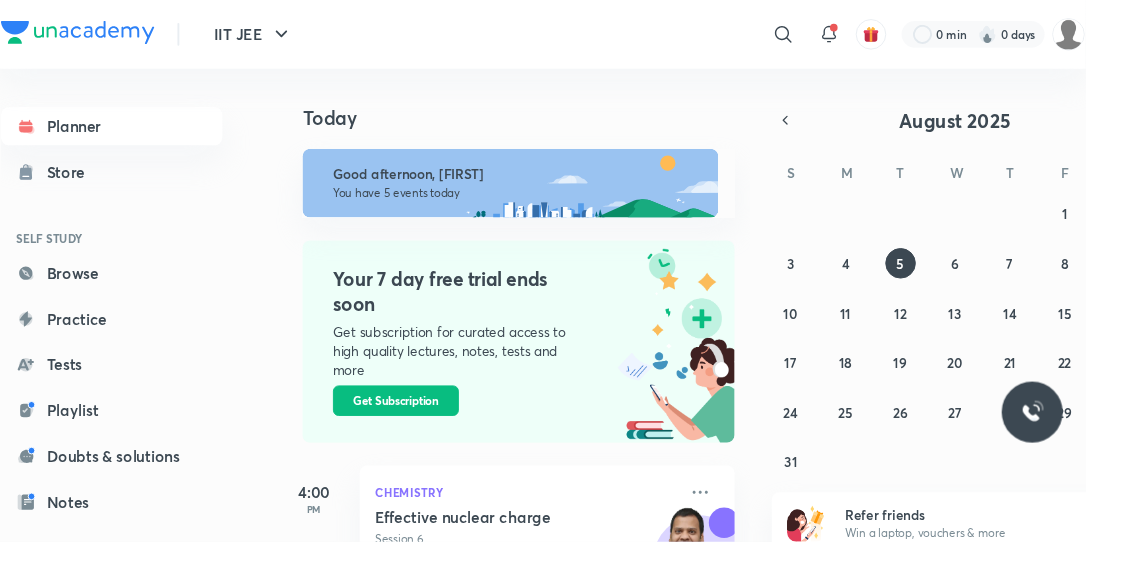 click on "Notes" at bounding box center (117, 526) 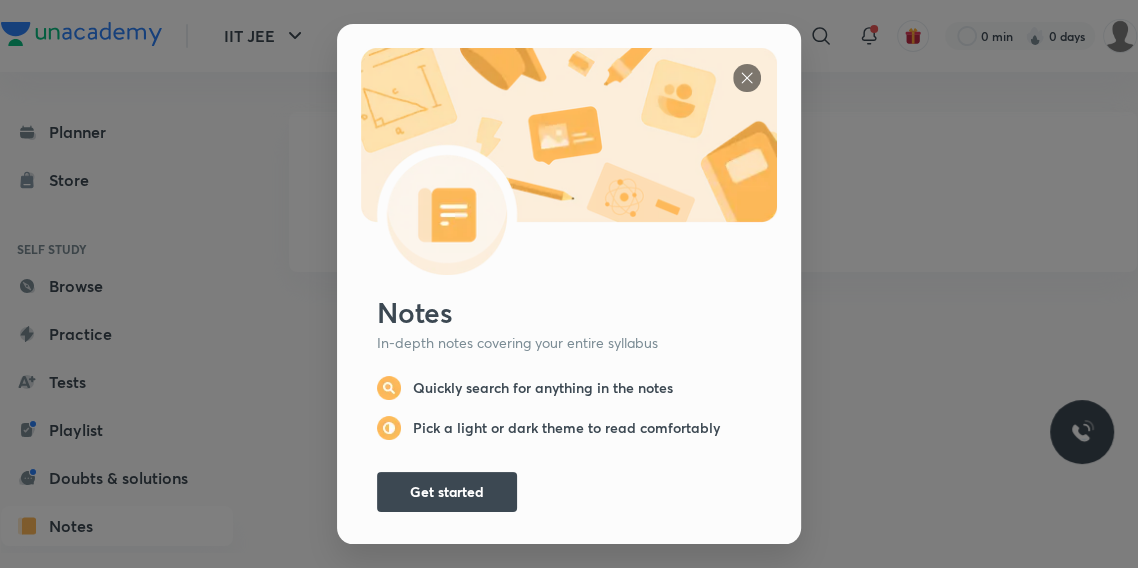 scroll, scrollTop: 0, scrollLeft: 0, axis: both 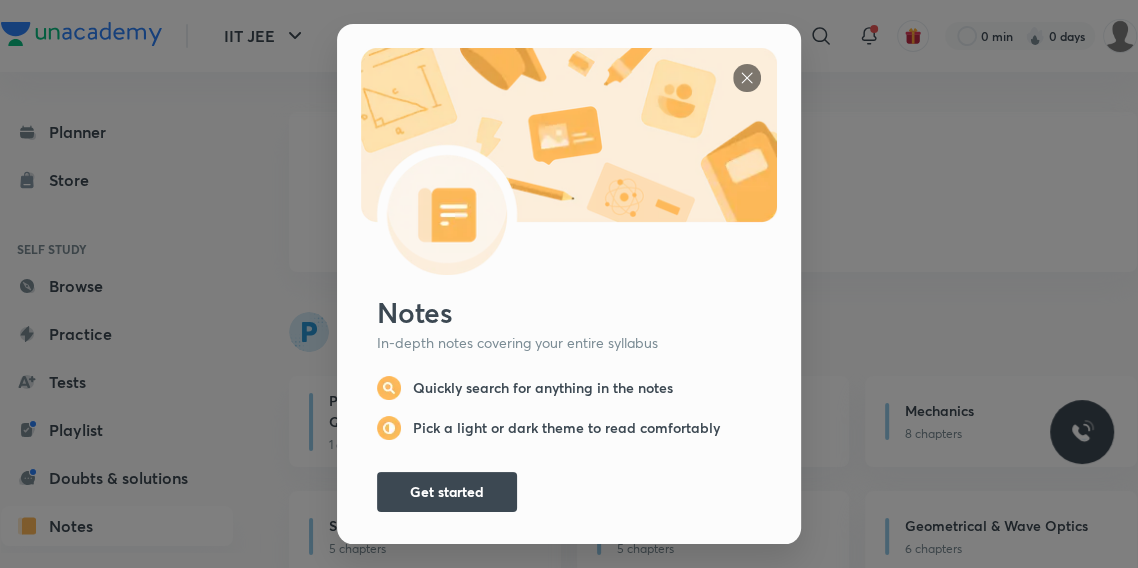 click on "Get started" at bounding box center [447, 492] 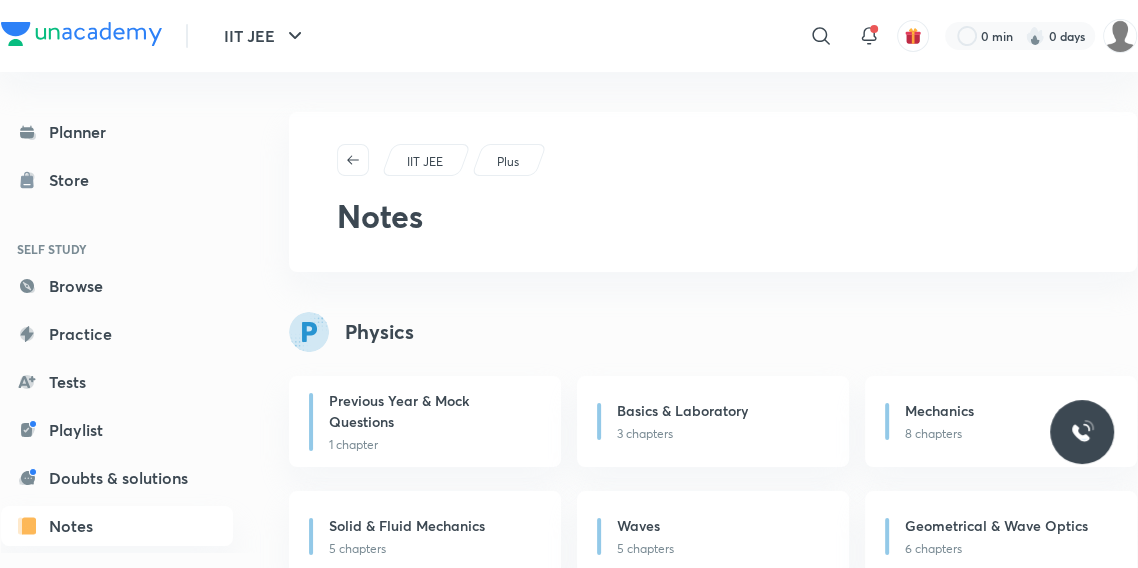 click on "8 chapters" at bounding box center [1009, 434] 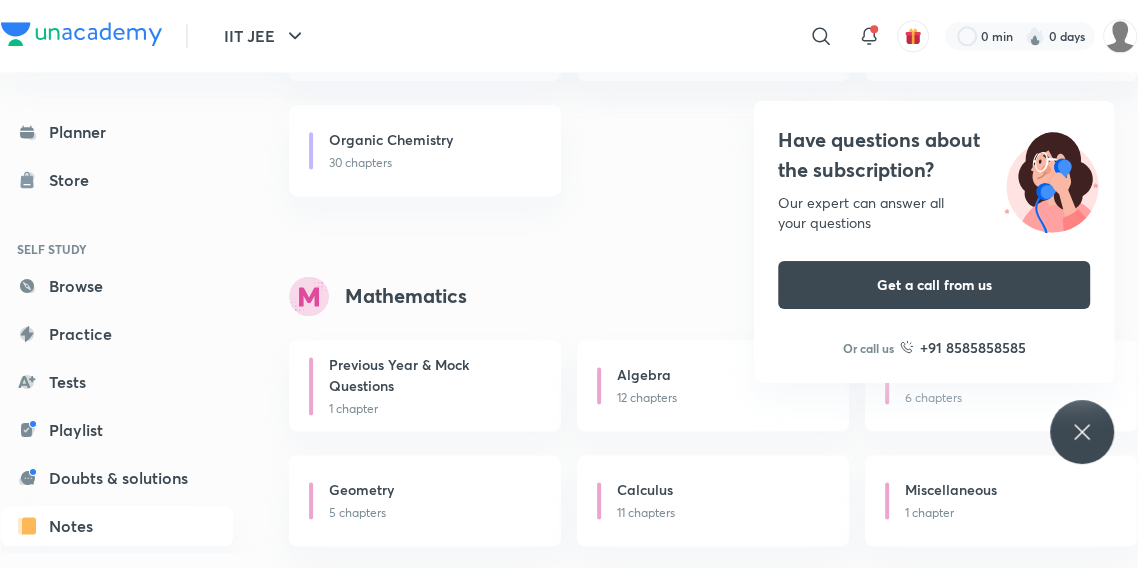 scroll, scrollTop: 1768, scrollLeft: 0, axis: vertical 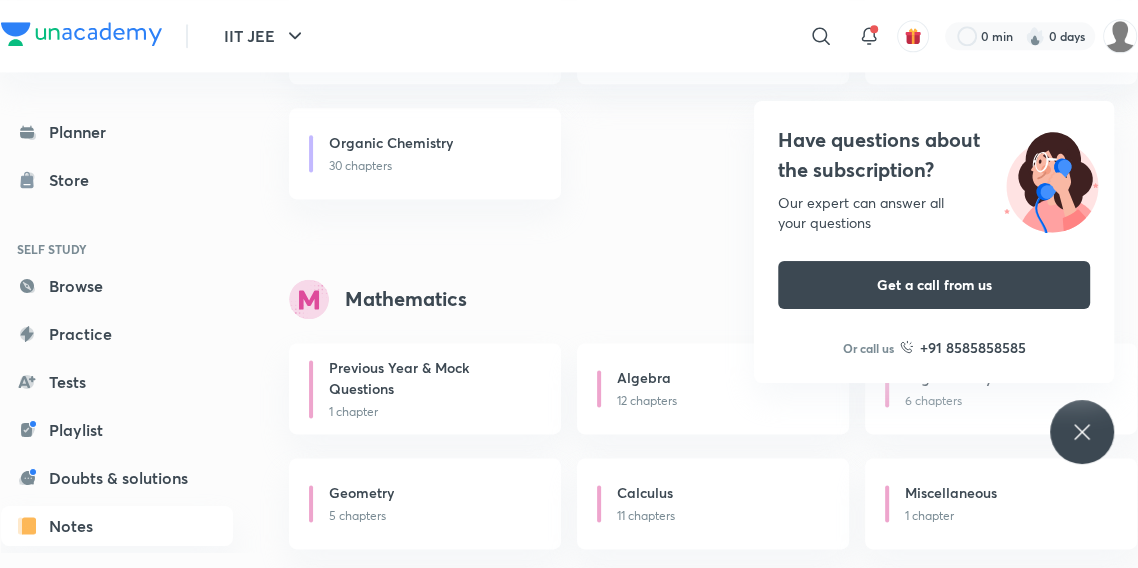 click on "Tests" at bounding box center (117, 382) 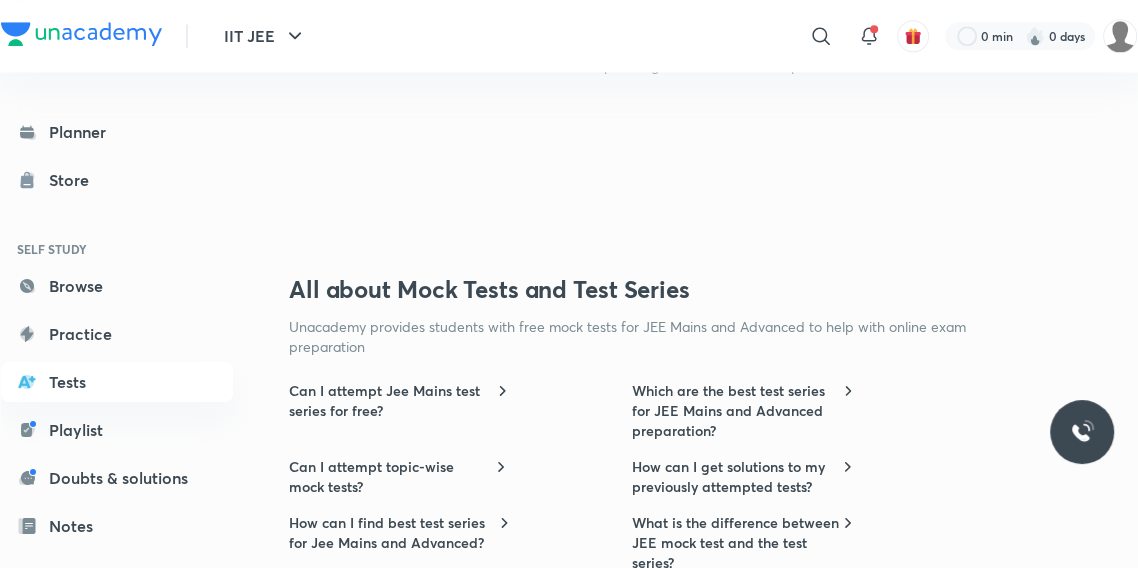 scroll, scrollTop: 0, scrollLeft: 0, axis: both 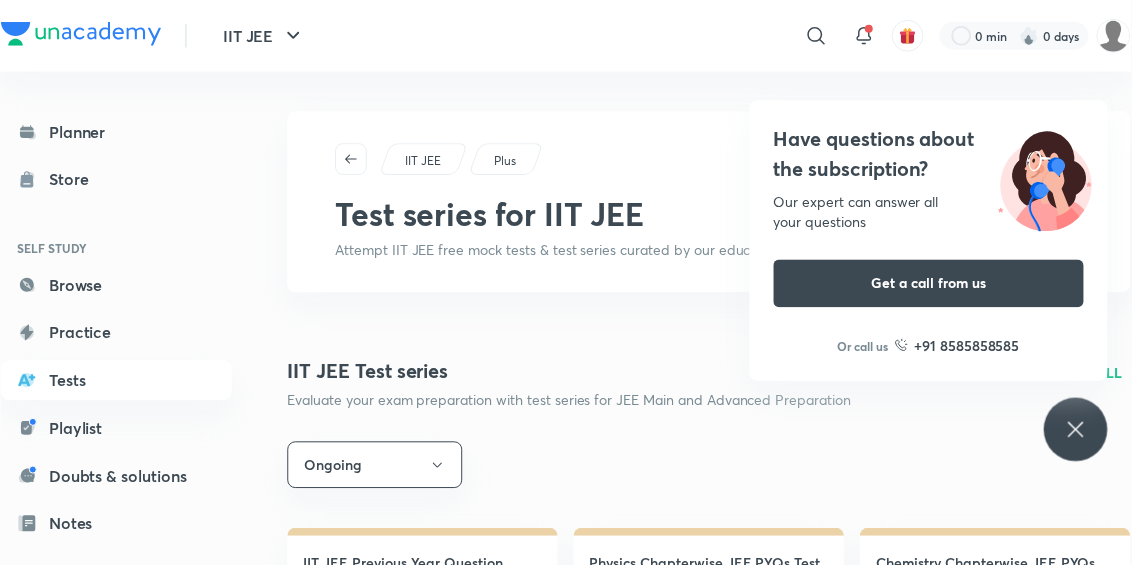 click 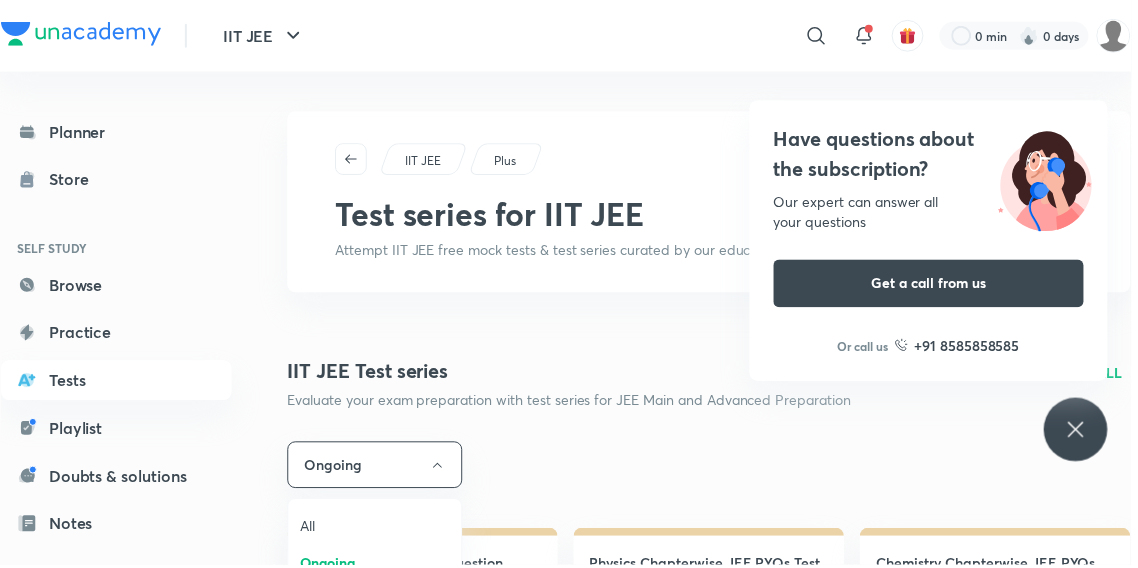 click on "All" at bounding box center (377, 528) 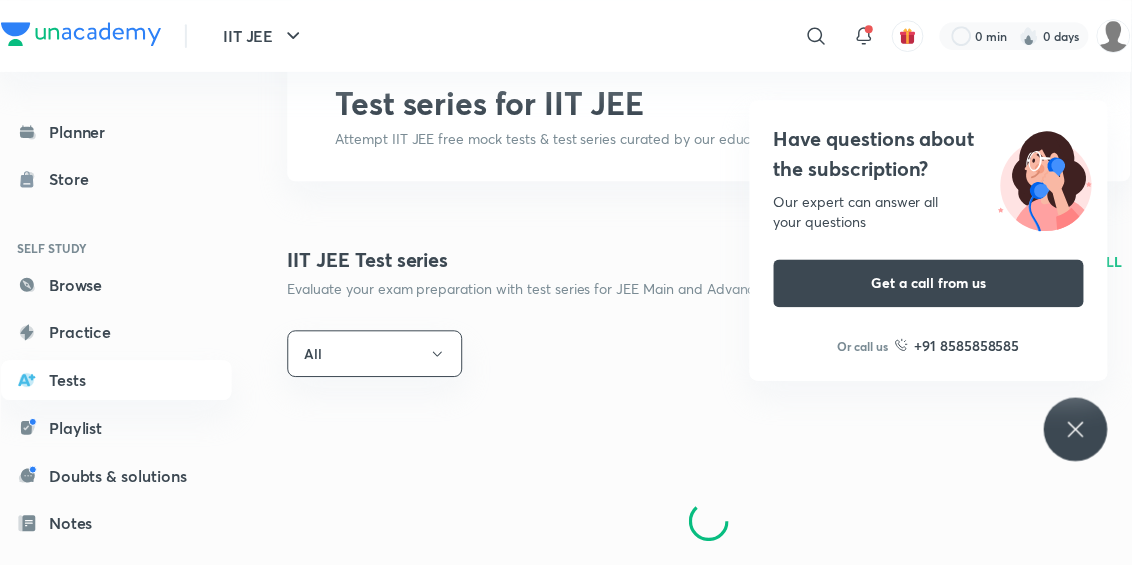 scroll, scrollTop: 140, scrollLeft: 0, axis: vertical 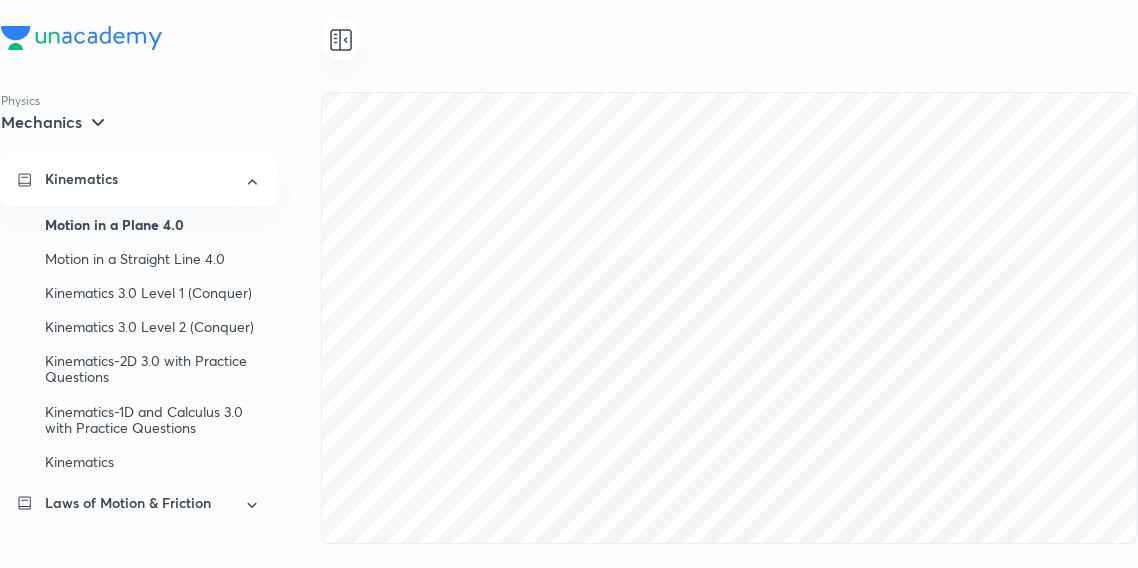 click 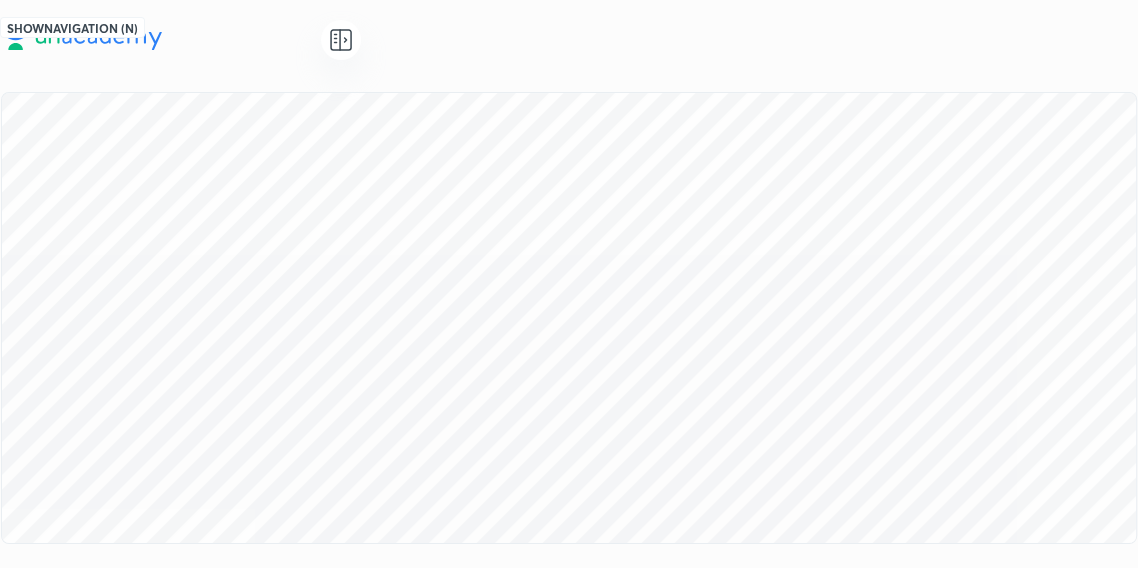 scroll, scrollTop: 85, scrollLeft: 0, axis: vertical 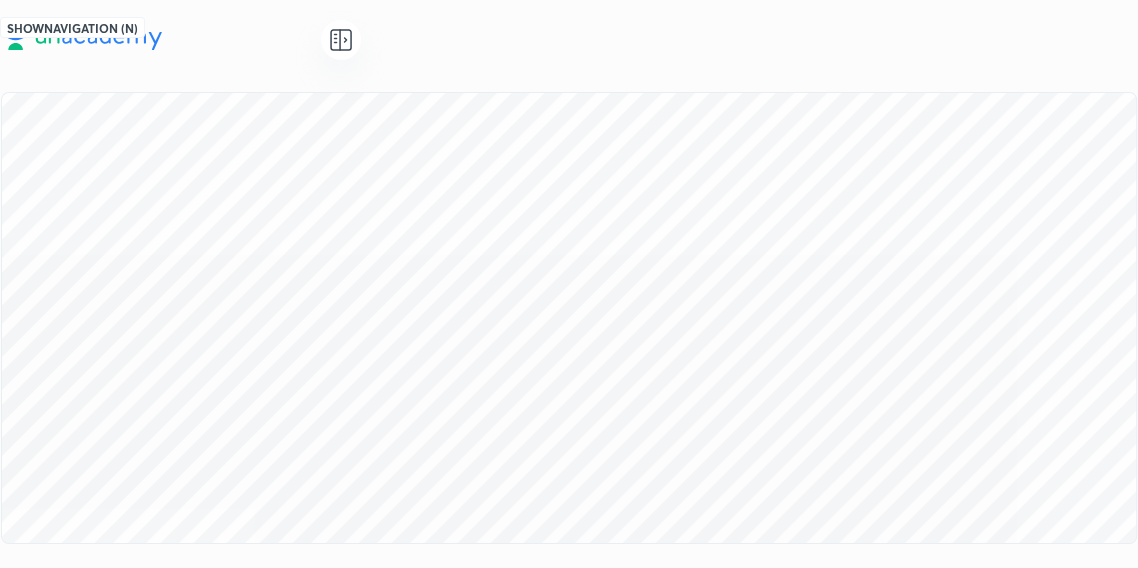 click 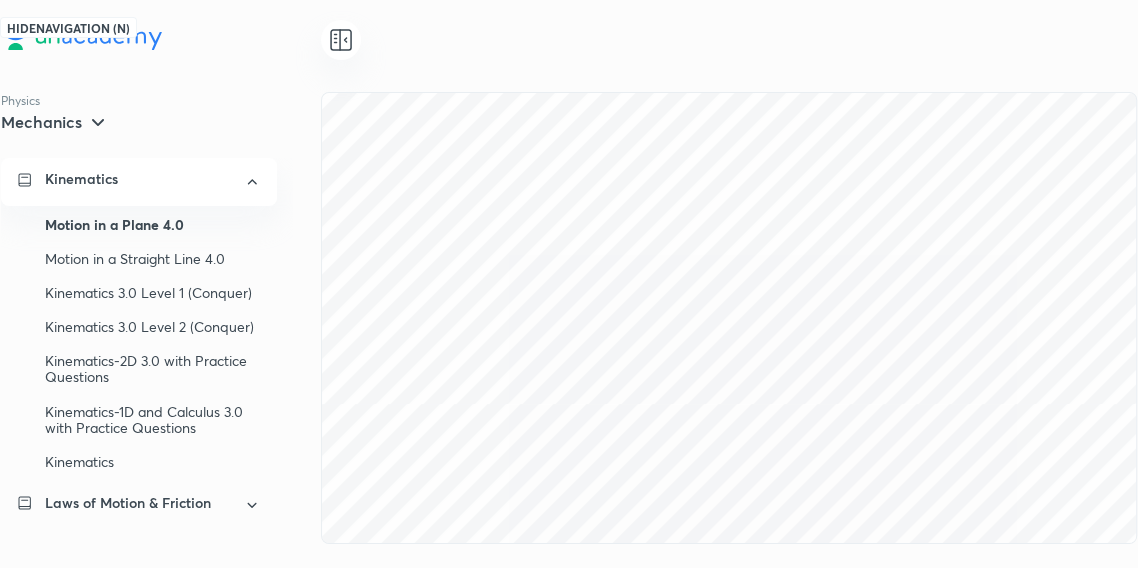 scroll, scrollTop: 3878, scrollLeft: 0, axis: vertical 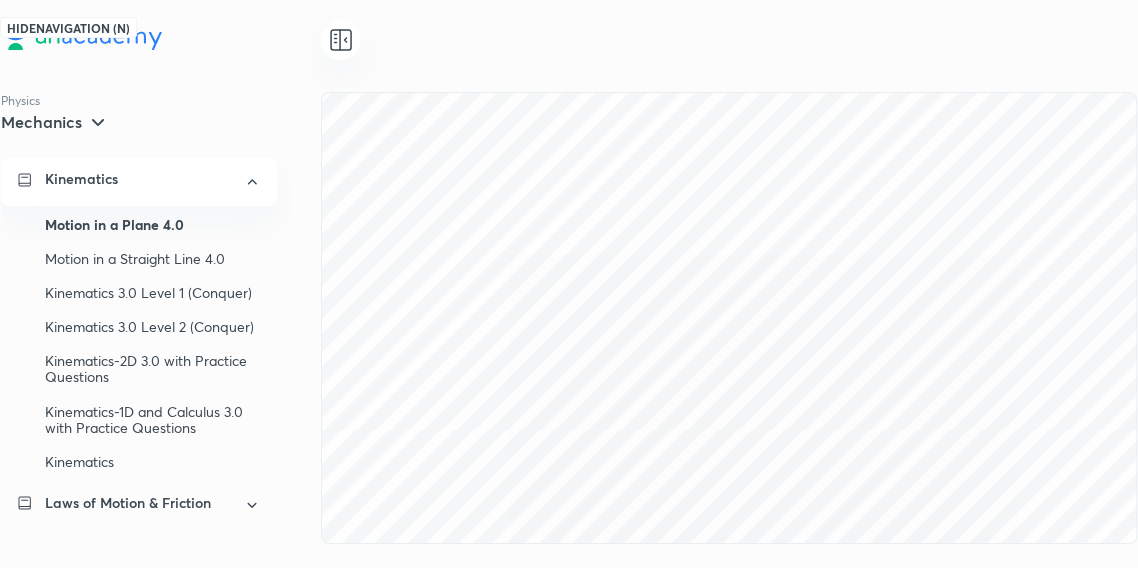click on "Kinematics-1D and Calculus 	3.0 with Practice Questions" at bounding box center [153, 420] 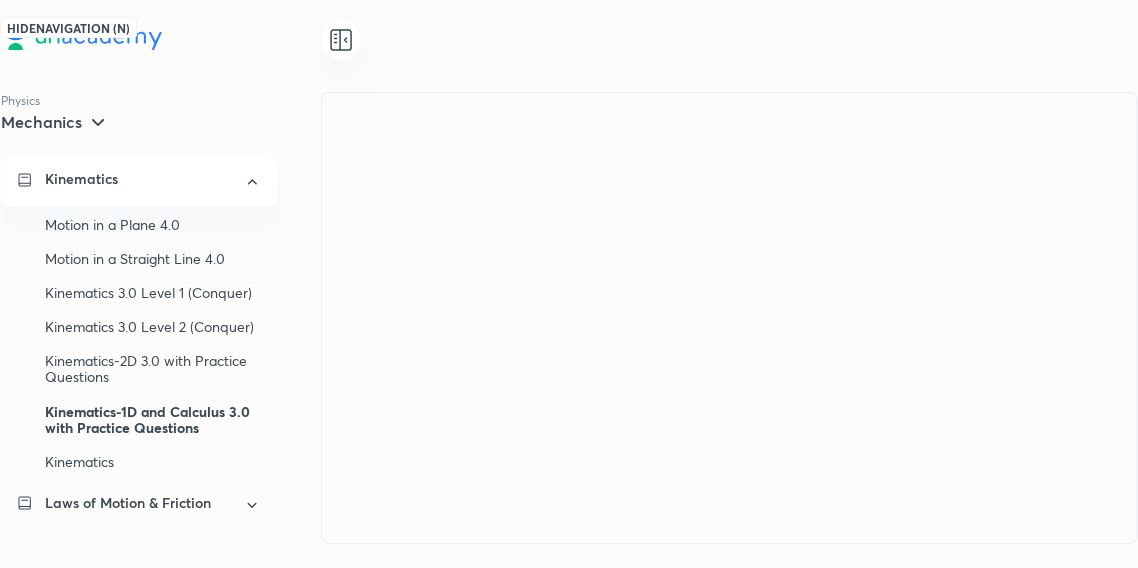 scroll, scrollTop: 0, scrollLeft: 0, axis: both 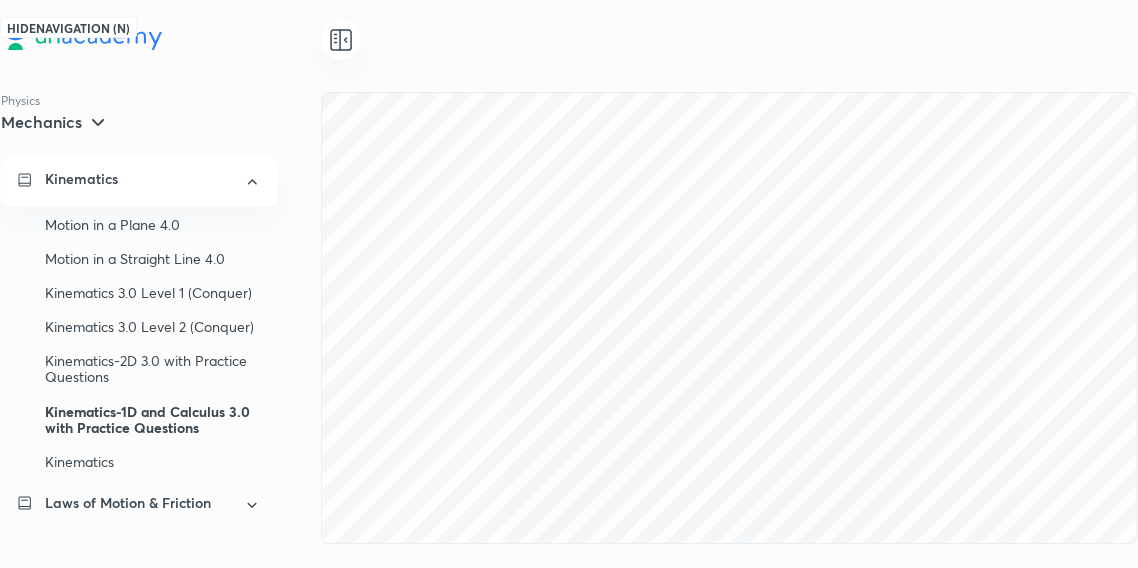 click at bounding box center (81, 38) 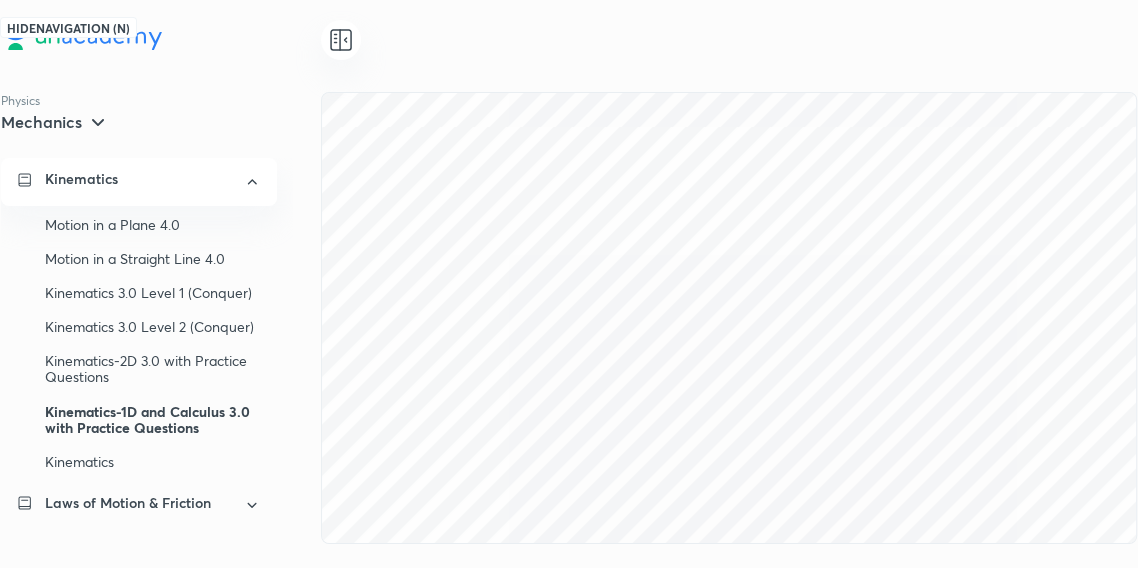 click on "Mechanics" at bounding box center (41, 122) 